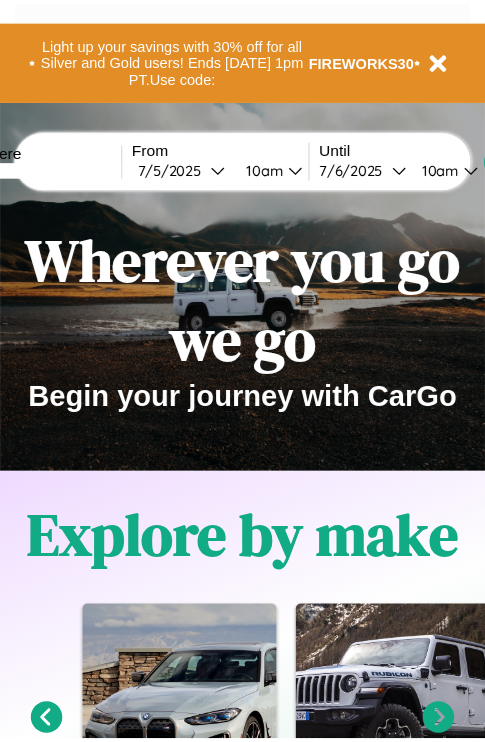 scroll, scrollTop: 0, scrollLeft: 0, axis: both 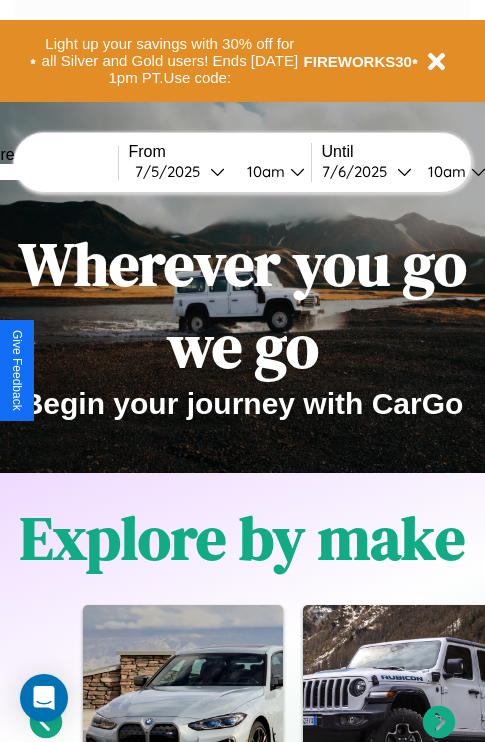 click at bounding box center (43, 172) 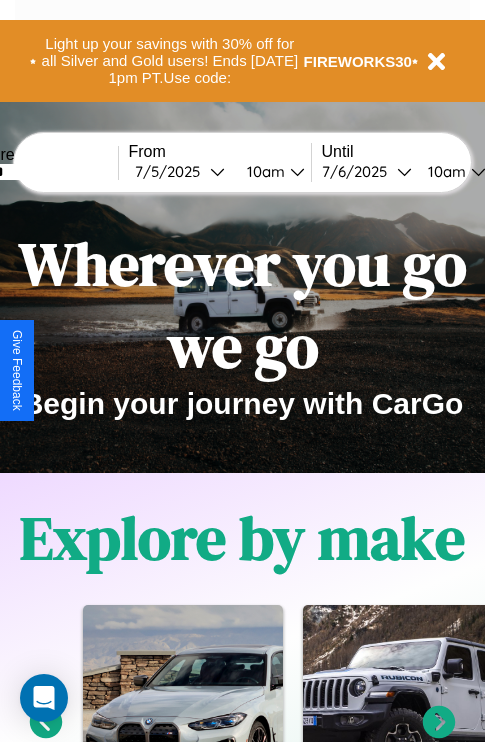 type on "******" 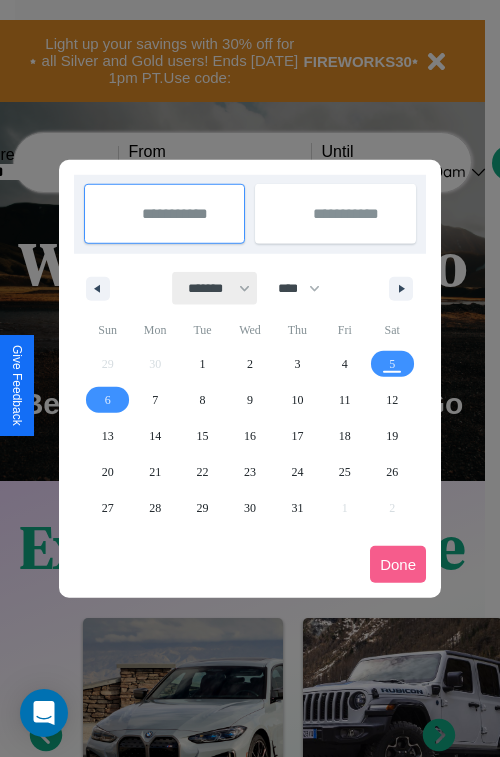 click on "******* ******** ***** ***** *** **** **** ****** ********* ******* ******** ********" at bounding box center [215, 288] 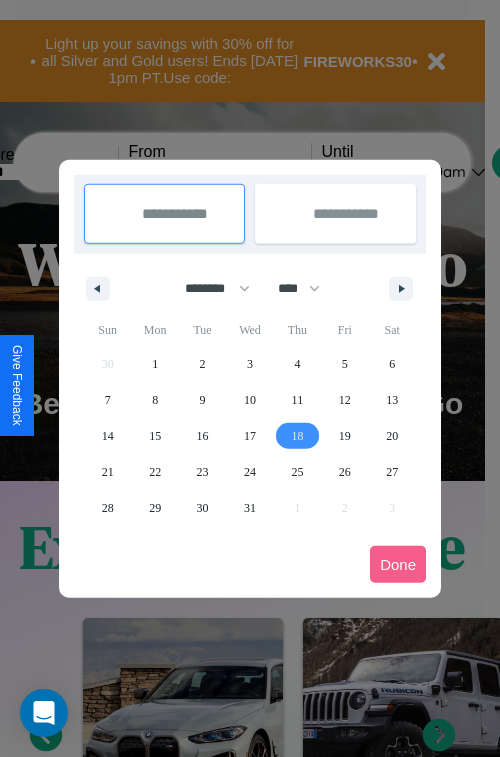 click on "18" at bounding box center (297, 436) 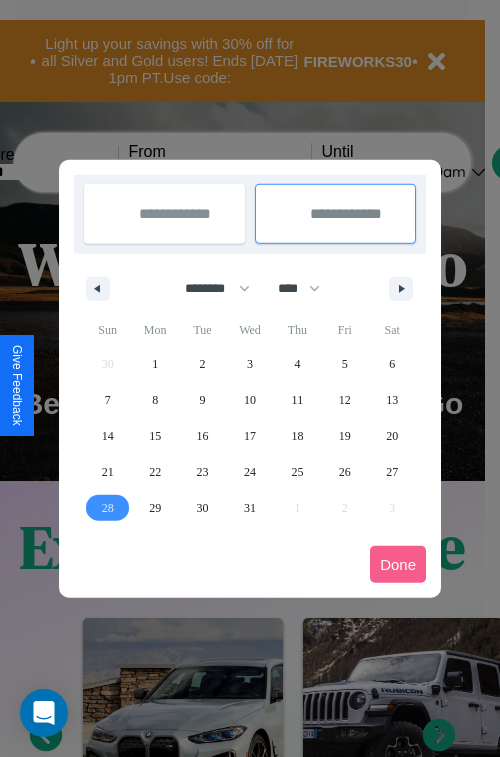 click on "28" at bounding box center (108, 508) 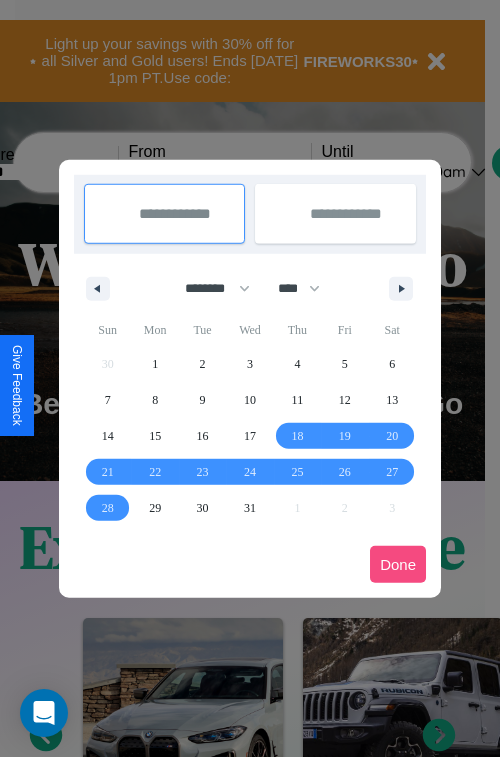 click on "Done" at bounding box center [398, 564] 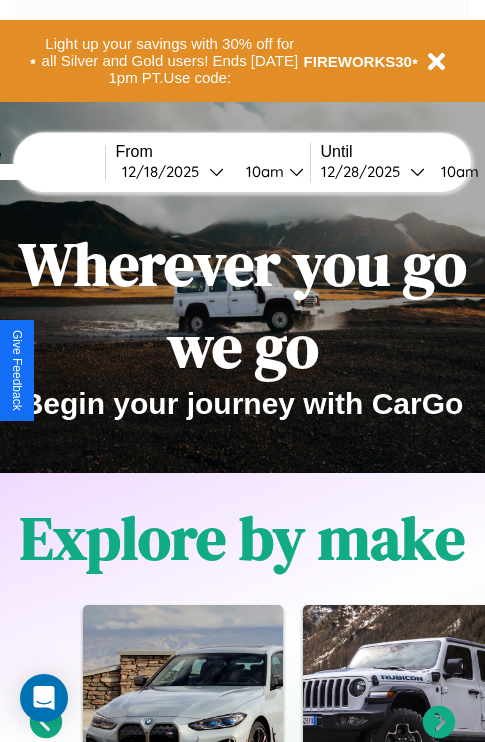 click on "10am" at bounding box center (262, 171) 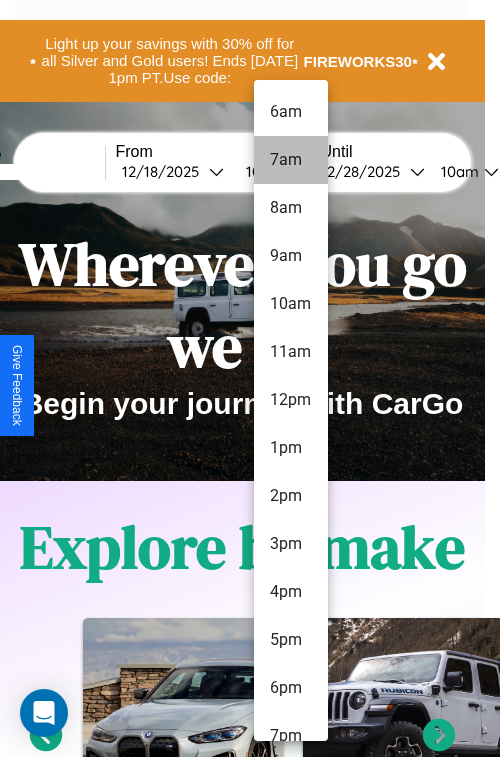 click on "7am" at bounding box center (291, 160) 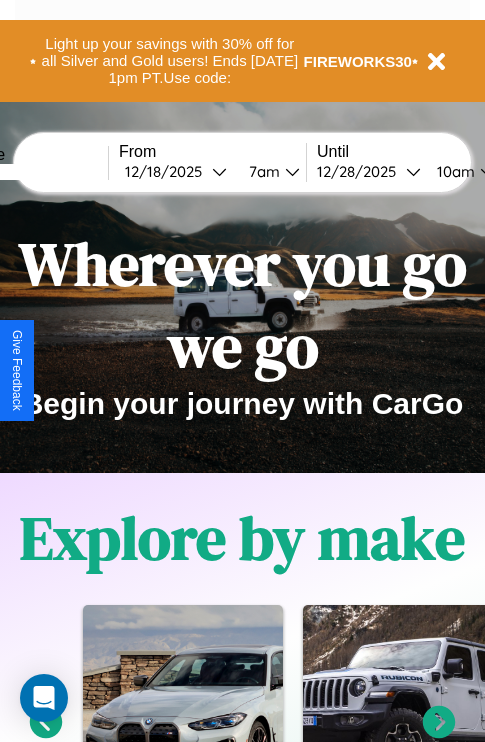 scroll, scrollTop: 0, scrollLeft: 78, axis: horizontal 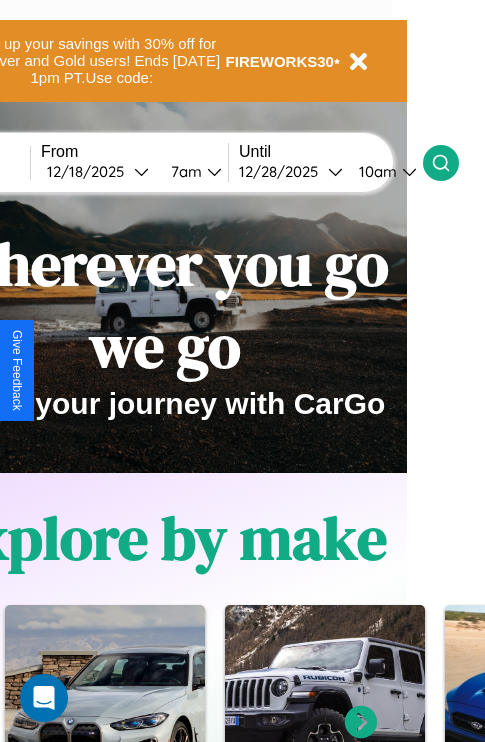 click 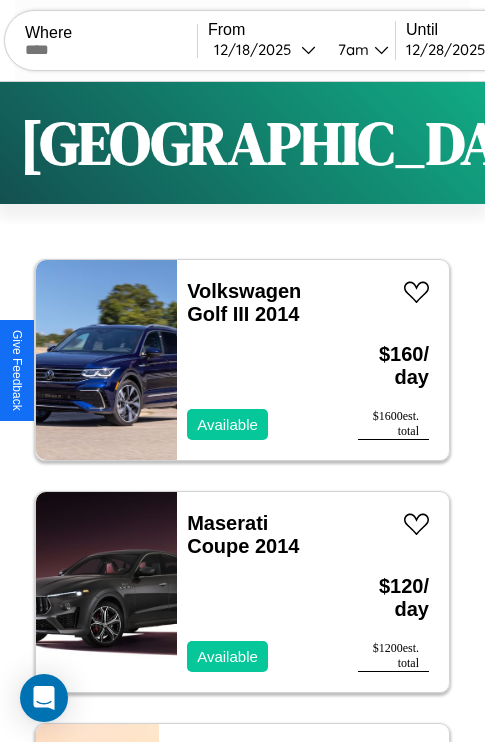 scroll, scrollTop: 95, scrollLeft: 0, axis: vertical 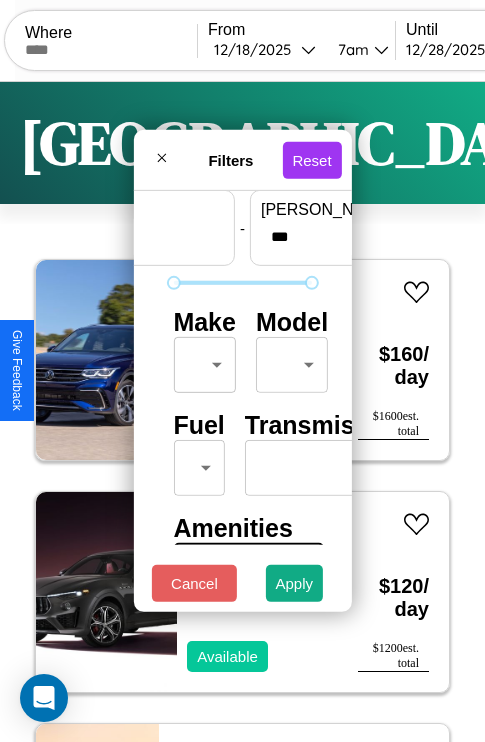 click on "CarGo Where From 12 / 18 / 2025 7am Until 12 / 28 / 2025 10am Become a Host Login Sign Up Lisbon Filters 134  cars in this area These cars can be picked up in this city. Volkswagen   Golf III   2014 Available $ 160  / day $ 1600  est. total Maserati   Coupe   2014 Available $ 120  / day $ 1200  est. total Aston Martin   DBX   2019 Available $ 70  / day $ 700  est. total Alfa Romeo   Tonale   2014 Available $ 130  / day $ 1300  est. total Acura   TLX   2014 Available $ 100  / day $ 1000  est. total Aston Martin   Rapide   2020 Available $ 140  / day $ 1400  est. total Jeep   CJ-7   2017 Available $ 40  / day $ 400  est. total Chevrolet   Corvette   2017 Available $ 200  / day $ 2000  est. total Nissan   240SX   2019 Available $ 180  / day $ 1800  est. total Honda   SXS700 (Pioneer 700)   2021 Available $ 100  / day $ 1000  est. total Nissan   Kicks MPV   2021 Available $ 40  / day $ 400  est. total Aston Martin   Rapide   2016 Unavailable $ 170  / day $ 1700  est. total Volkswagen   CC   2020 Available $ 70 $" at bounding box center (242, 412) 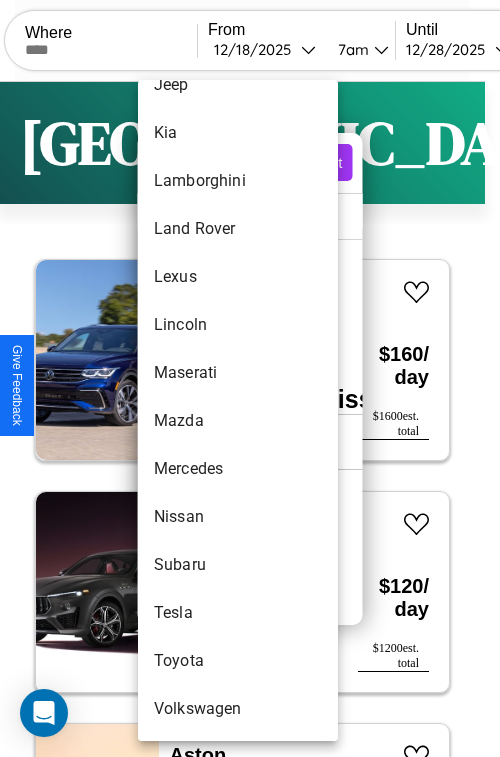 scroll, scrollTop: 1083, scrollLeft: 0, axis: vertical 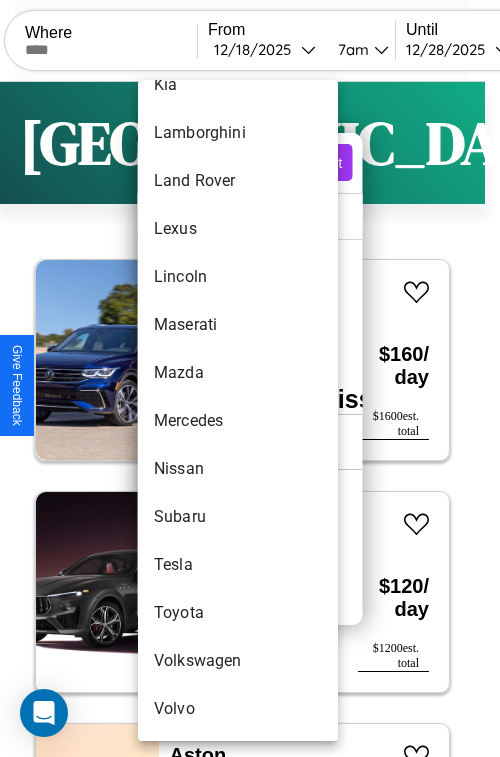 click on "Toyota" at bounding box center [238, 613] 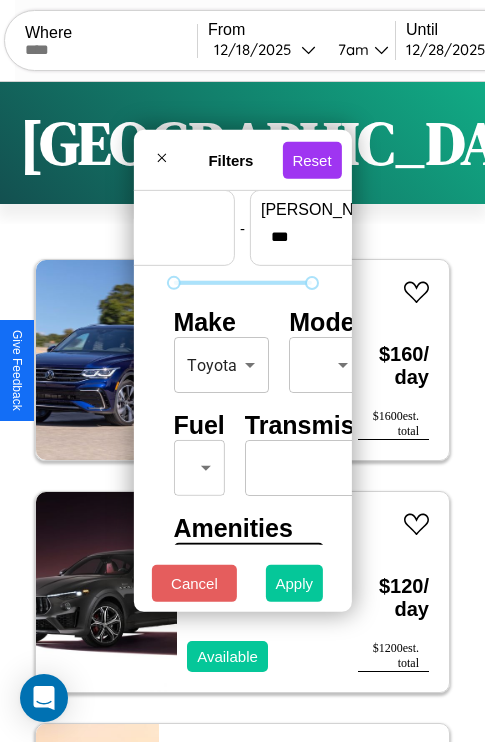 click on "Apply" at bounding box center [295, 583] 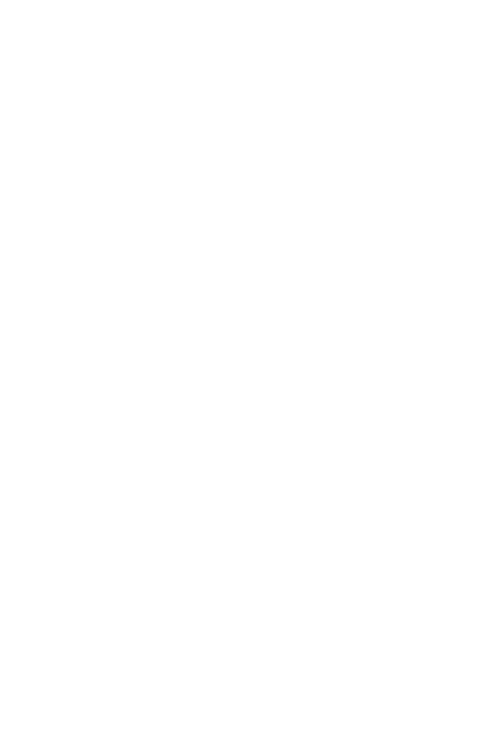 scroll, scrollTop: 0, scrollLeft: 0, axis: both 